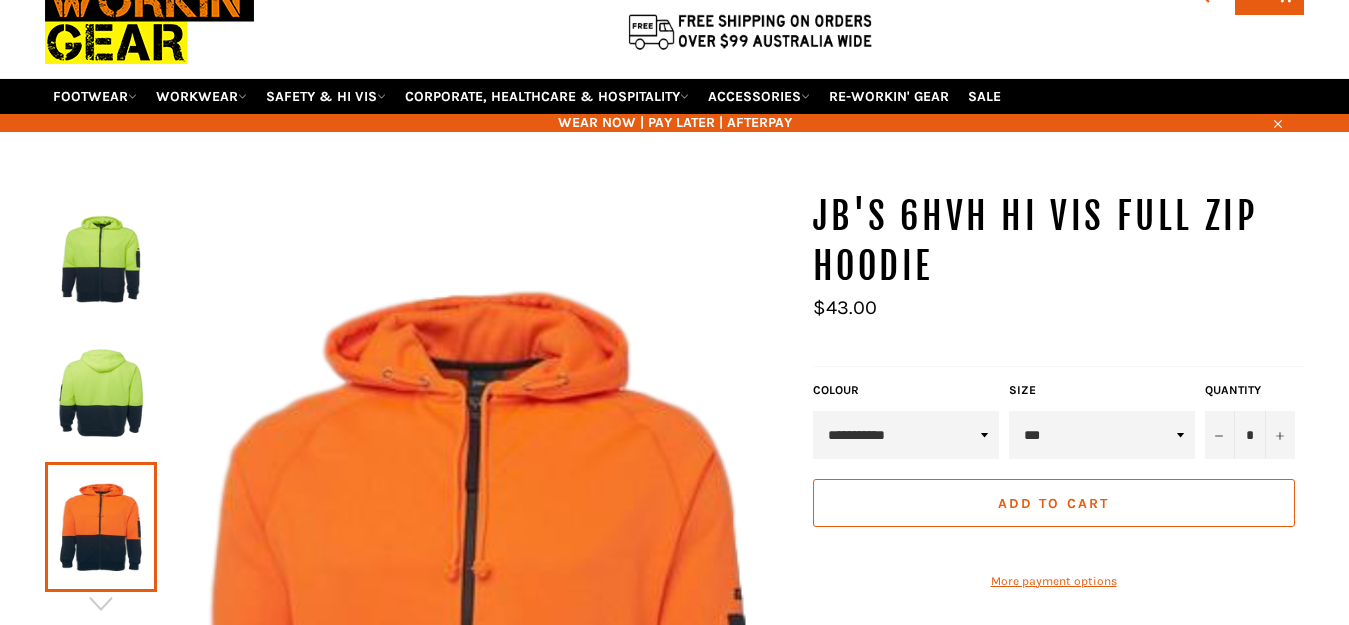 scroll, scrollTop: 216, scrollLeft: 0, axis: vertical 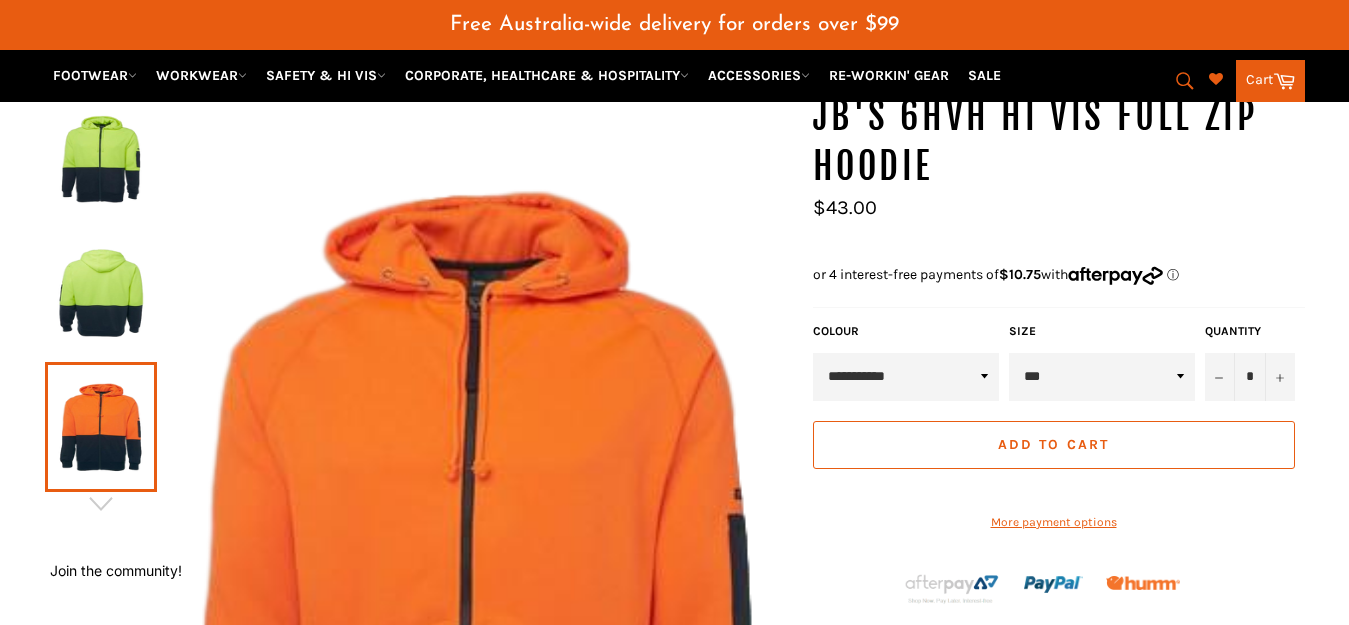 click on "***
***
***
***
***
***
***
***" at bounding box center [1102, 377] 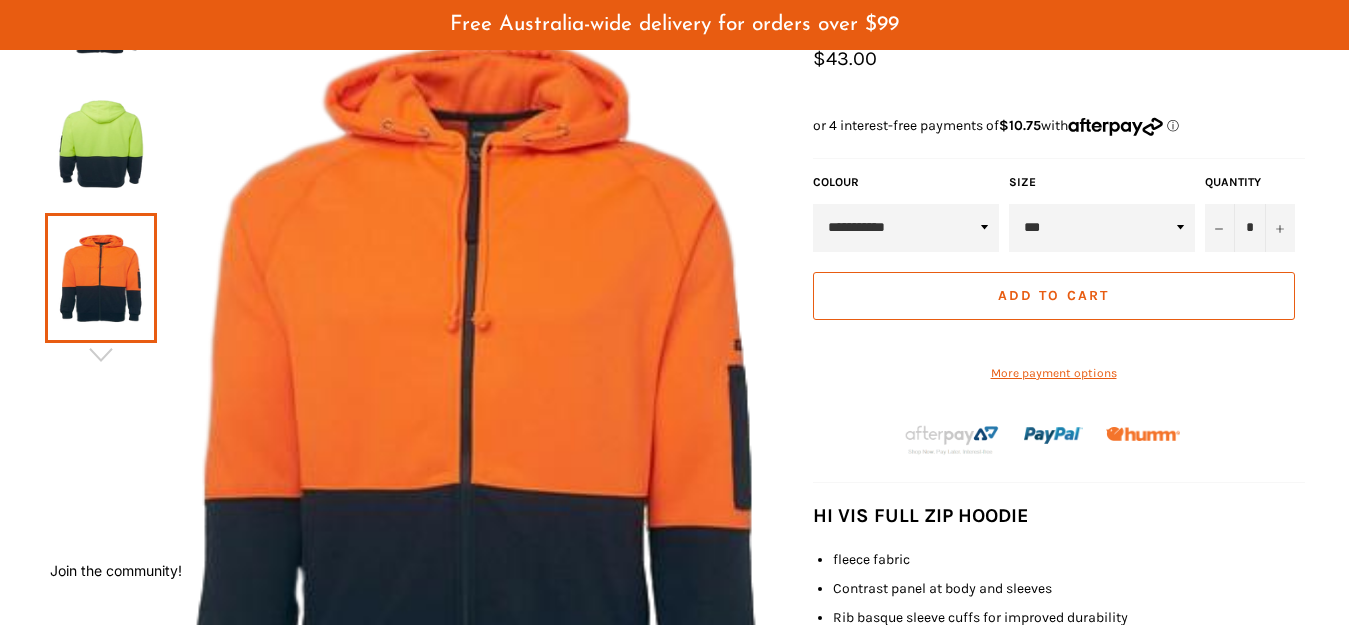 scroll, scrollTop: 449, scrollLeft: 0, axis: vertical 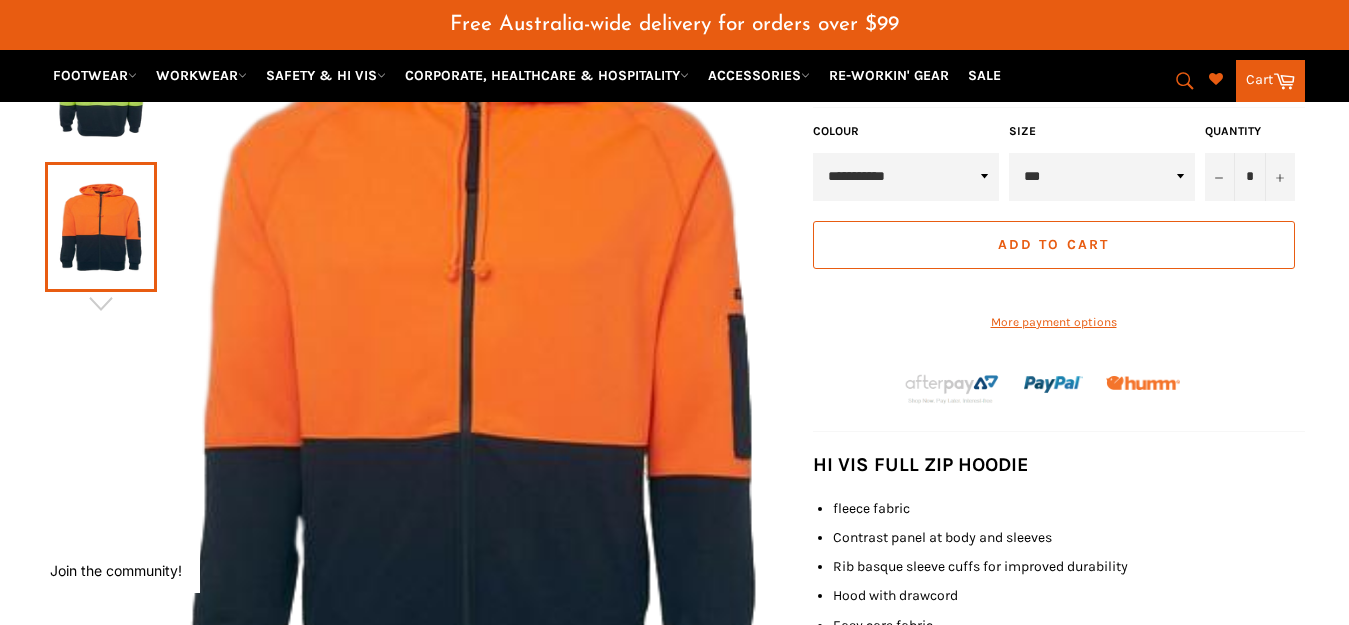click on "Add to Cart" at bounding box center (1053, 244) 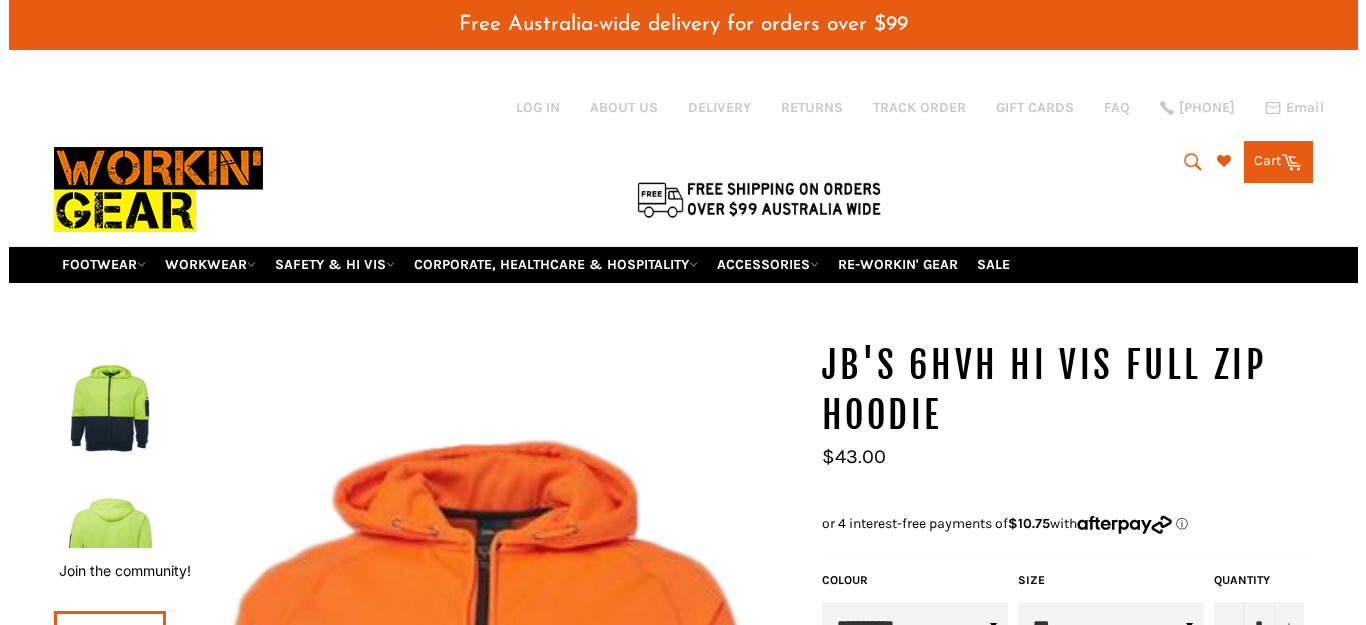 scroll, scrollTop: 100, scrollLeft: 0, axis: vertical 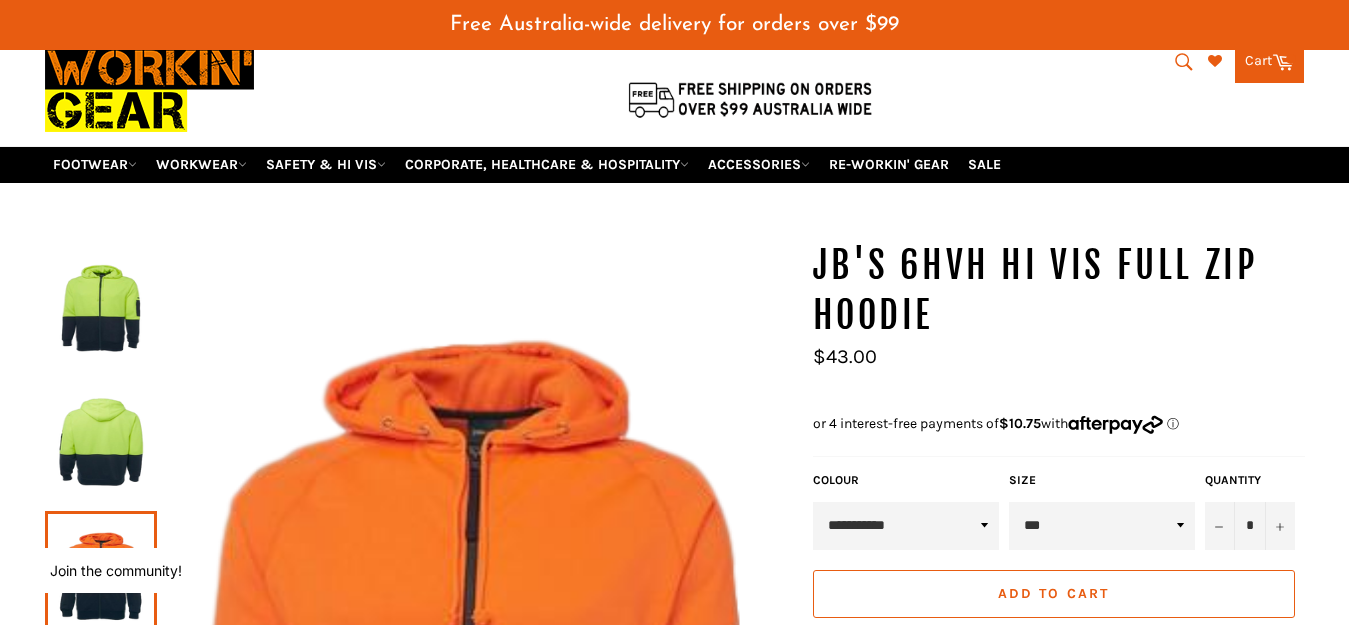 click on "Cart
Cart
0
items" at bounding box center [1269, 62] 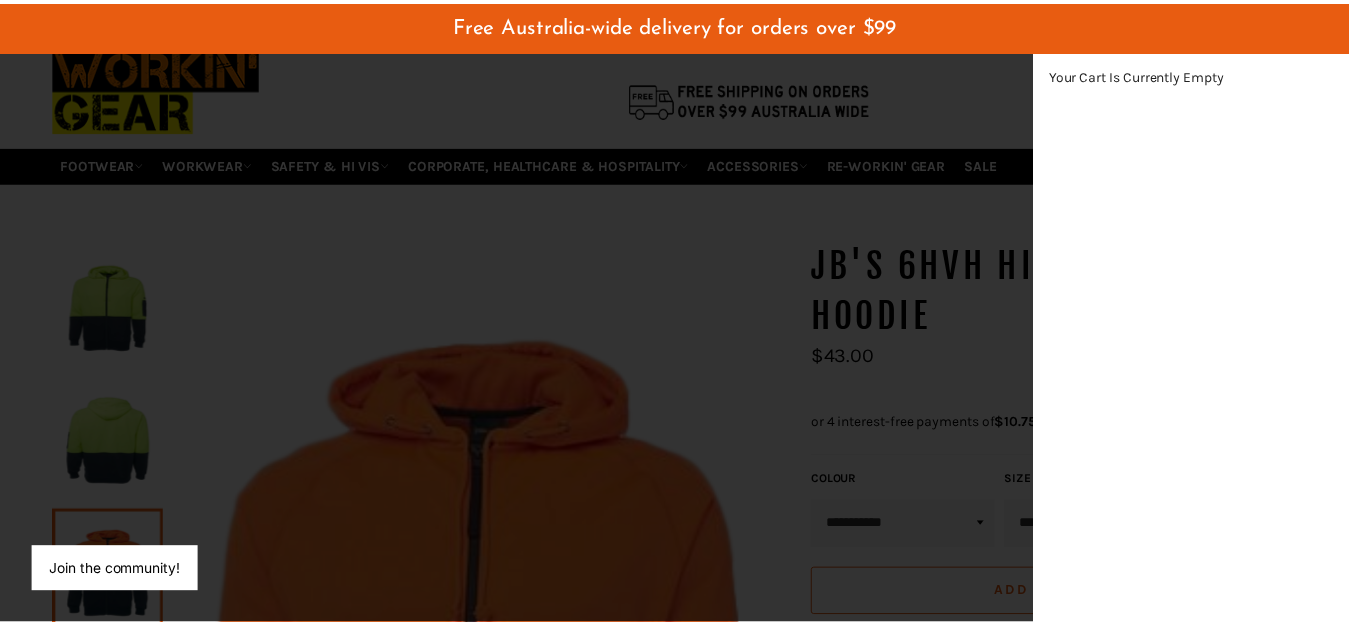 scroll, scrollTop: 566, scrollLeft: 33, axis: both 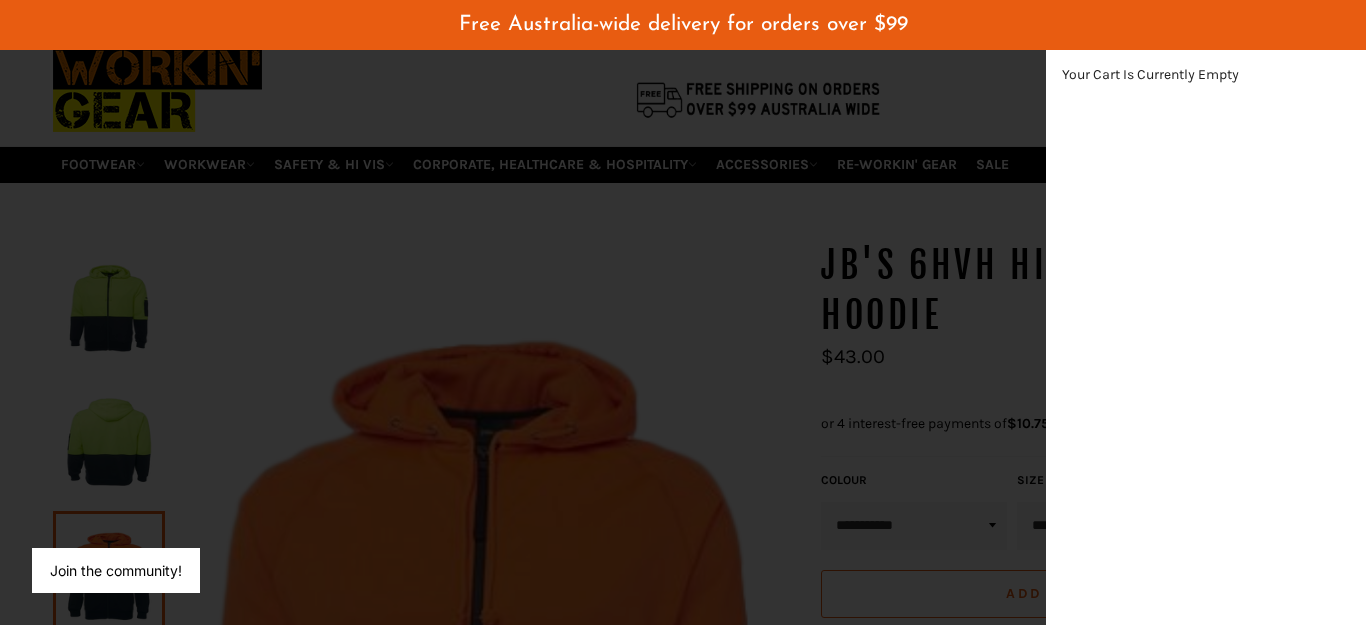 click at bounding box center (683, 312) 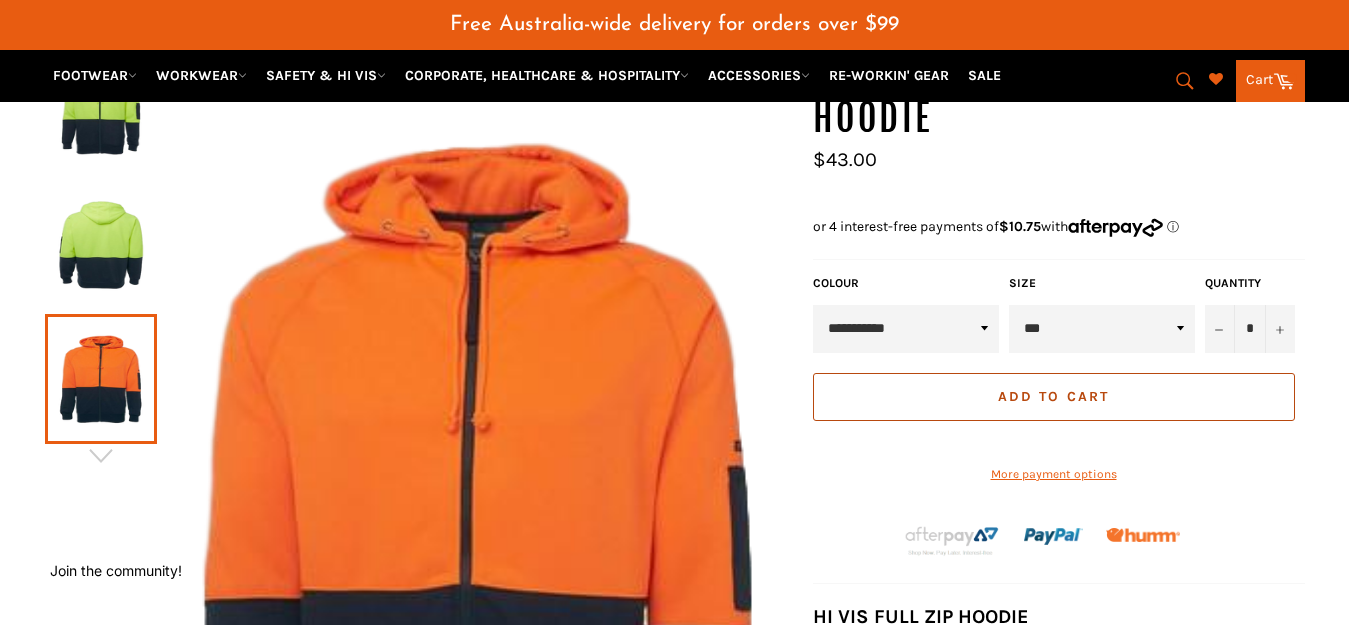 scroll, scrollTop: 300, scrollLeft: 0, axis: vertical 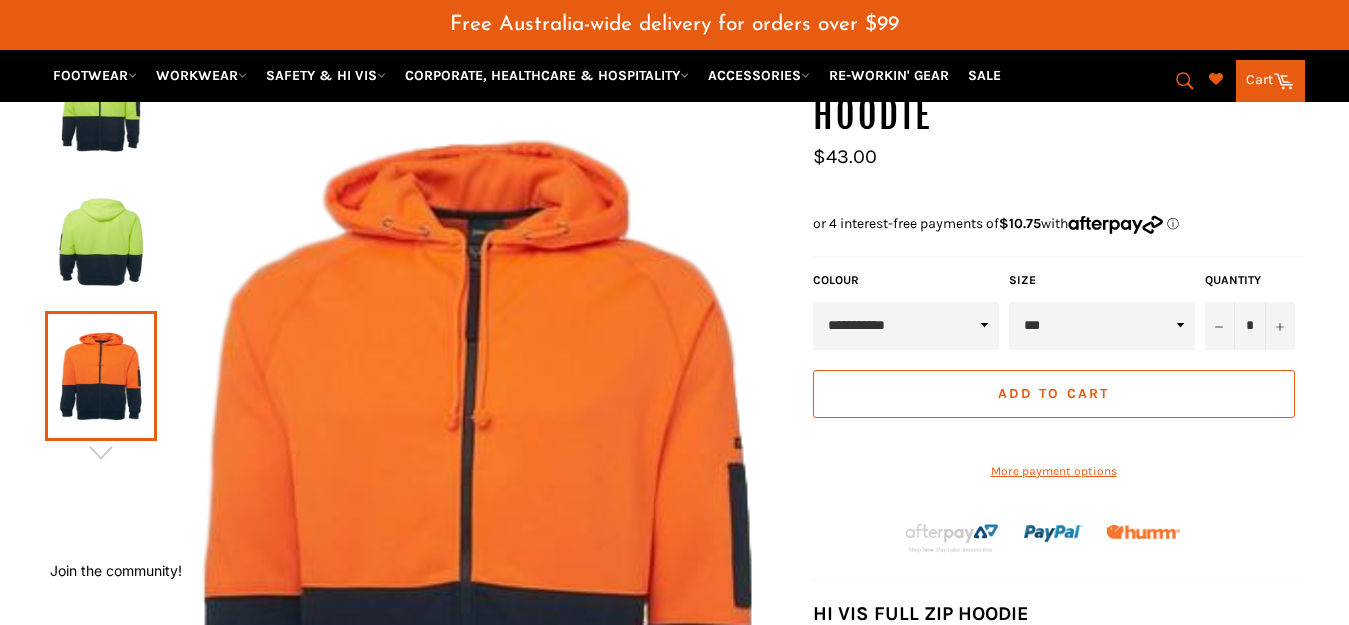 click on "Add to Cart" at bounding box center (1053, 393) 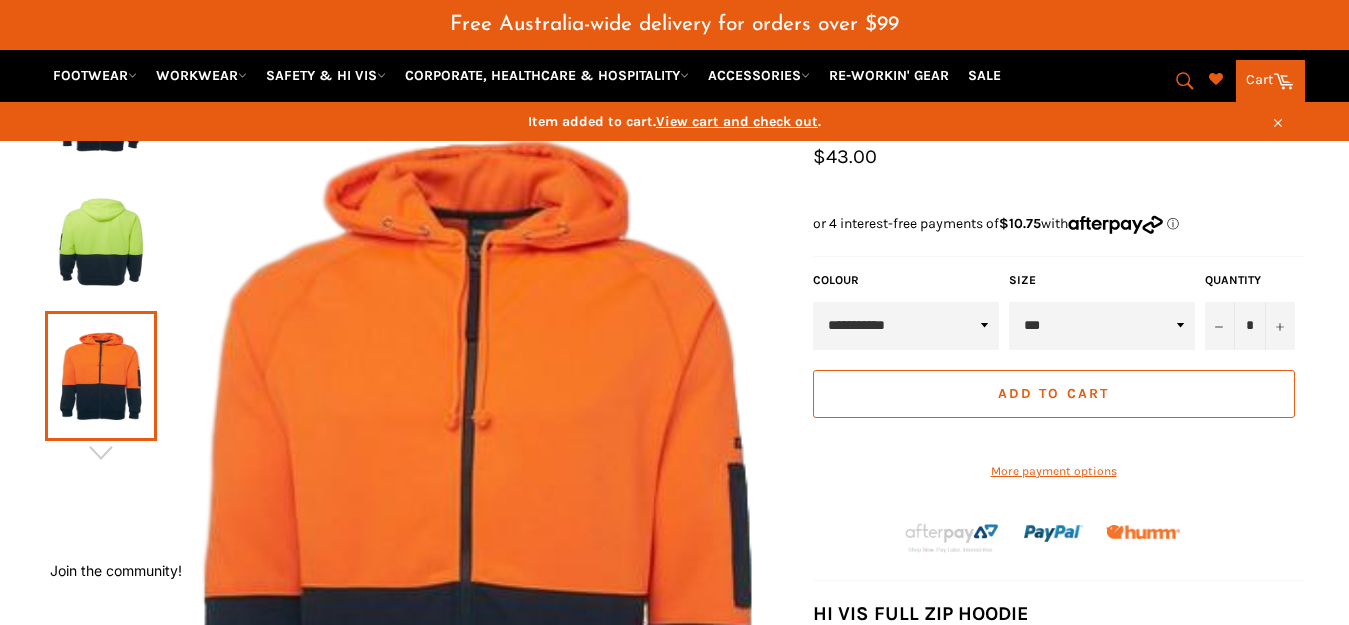 click on "View cart and check out" at bounding box center [737, 121] 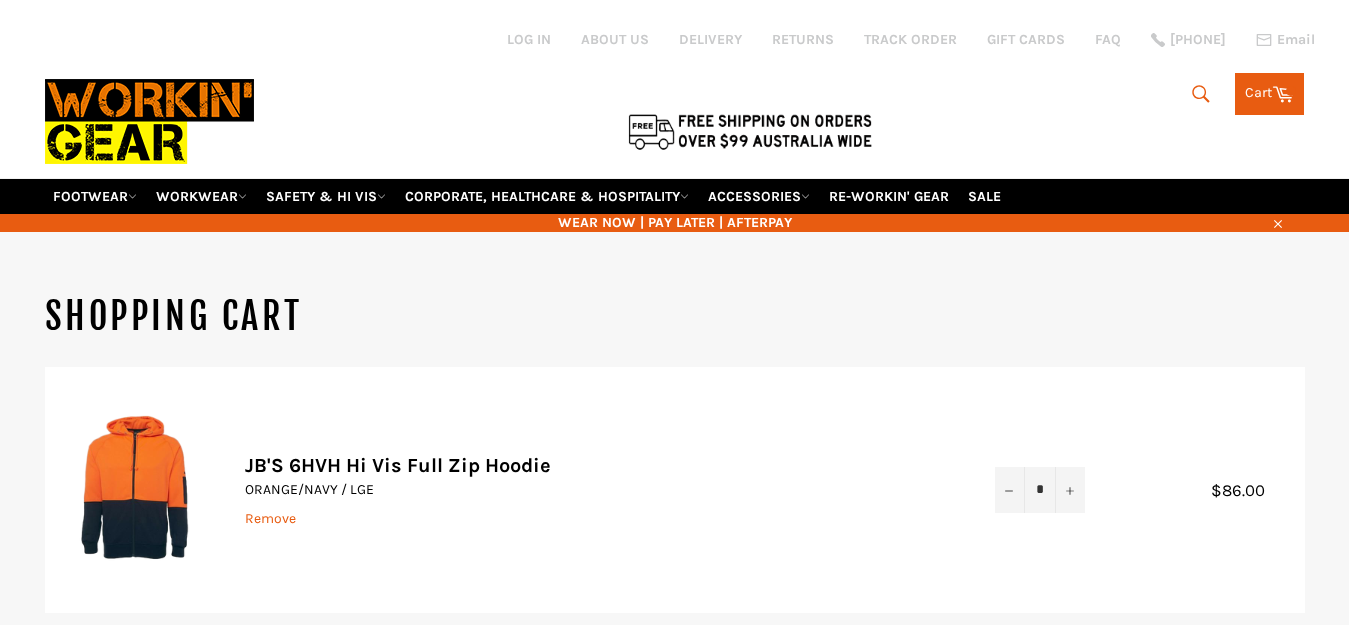 scroll, scrollTop: 0, scrollLeft: 0, axis: both 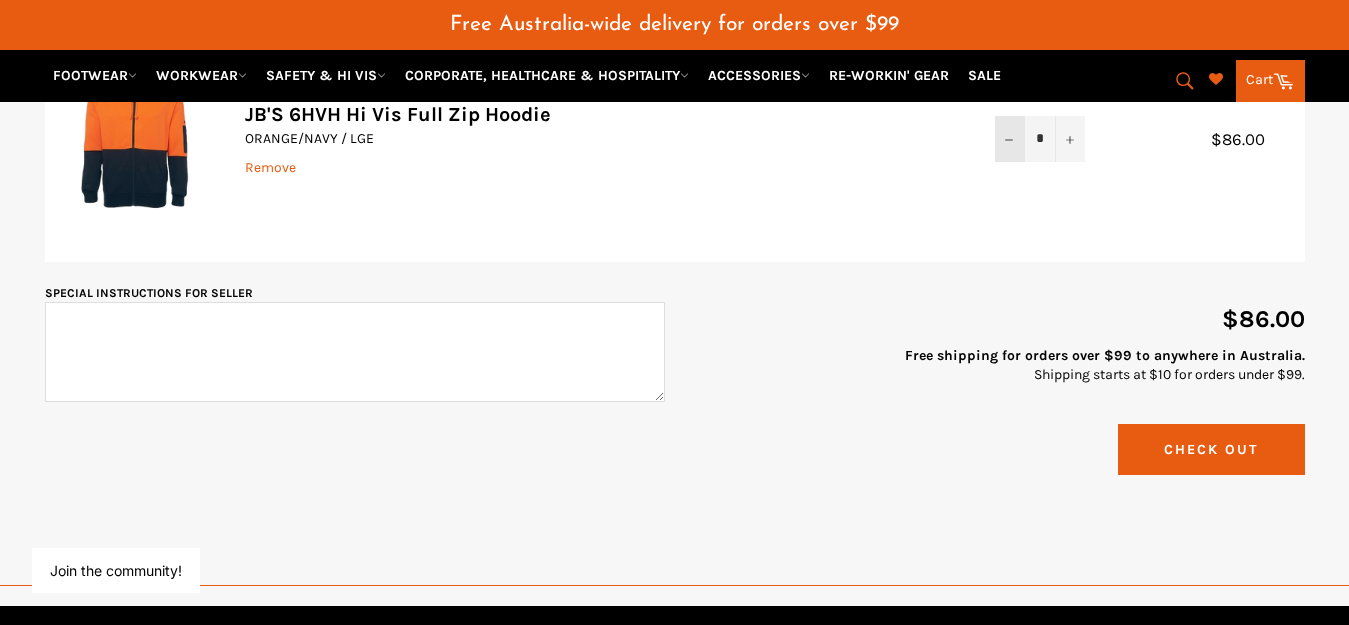 click on "−" at bounding box center (1010, 138) 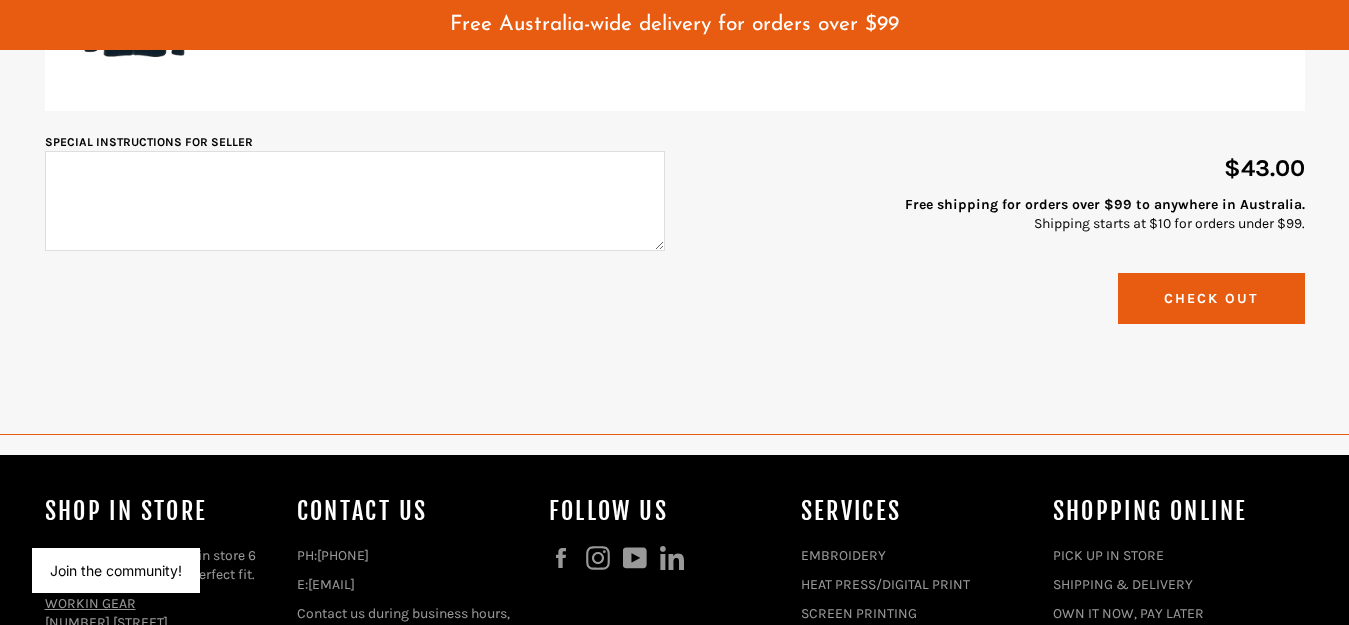 scroll, scrollTop: 600, scrollLeft: 0, axis: vertical 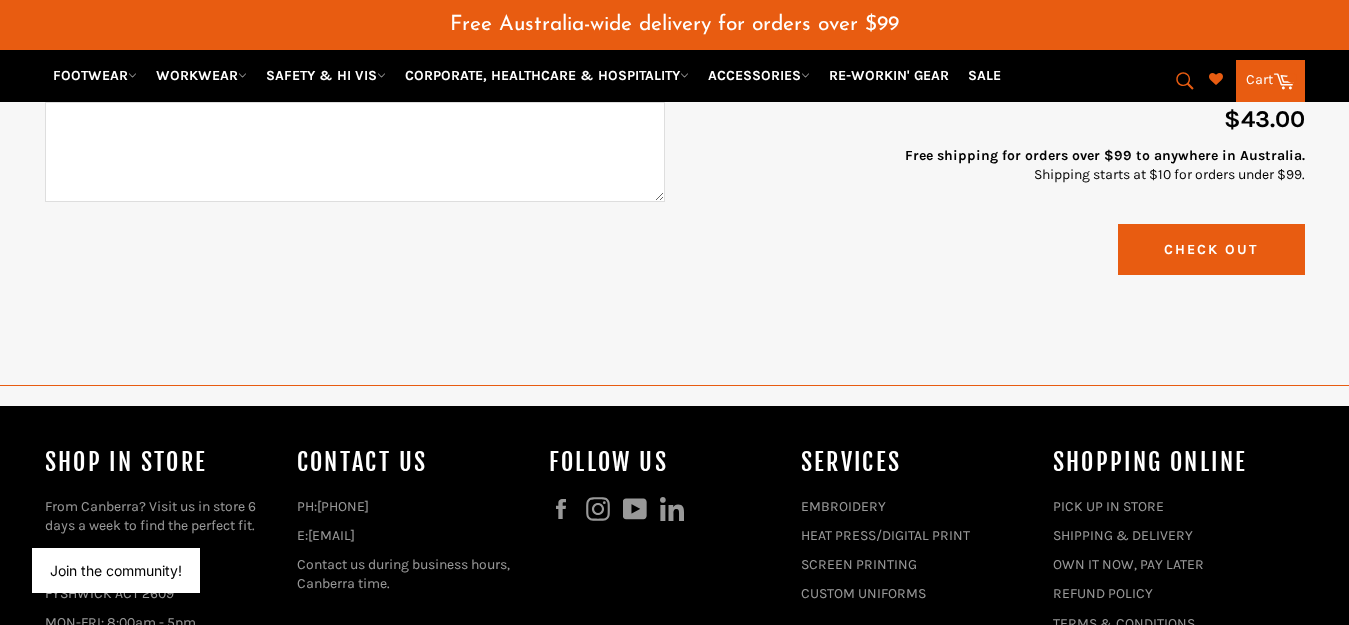 click on "Check Out" at bounding box center (1211, 249) 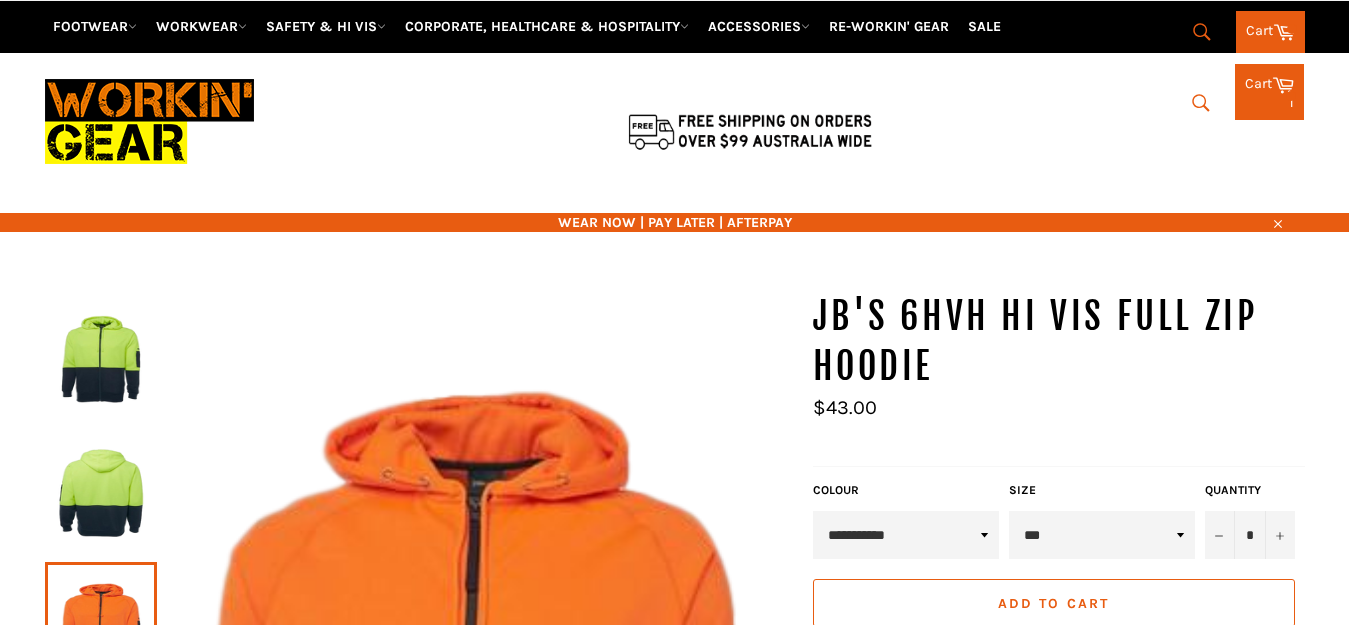 scroll, scrollTop: 300, scrollLeft: 0, axis: vertical 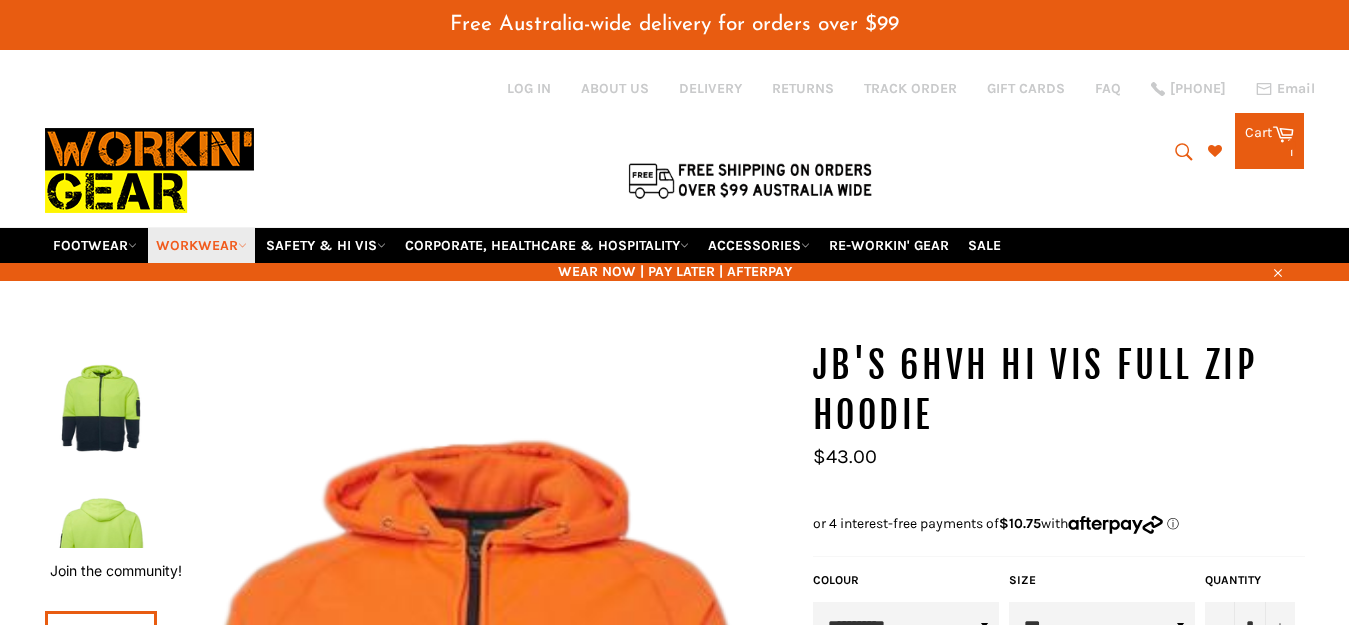 click on "WORKWEAR" at bounding box center (201, 245) 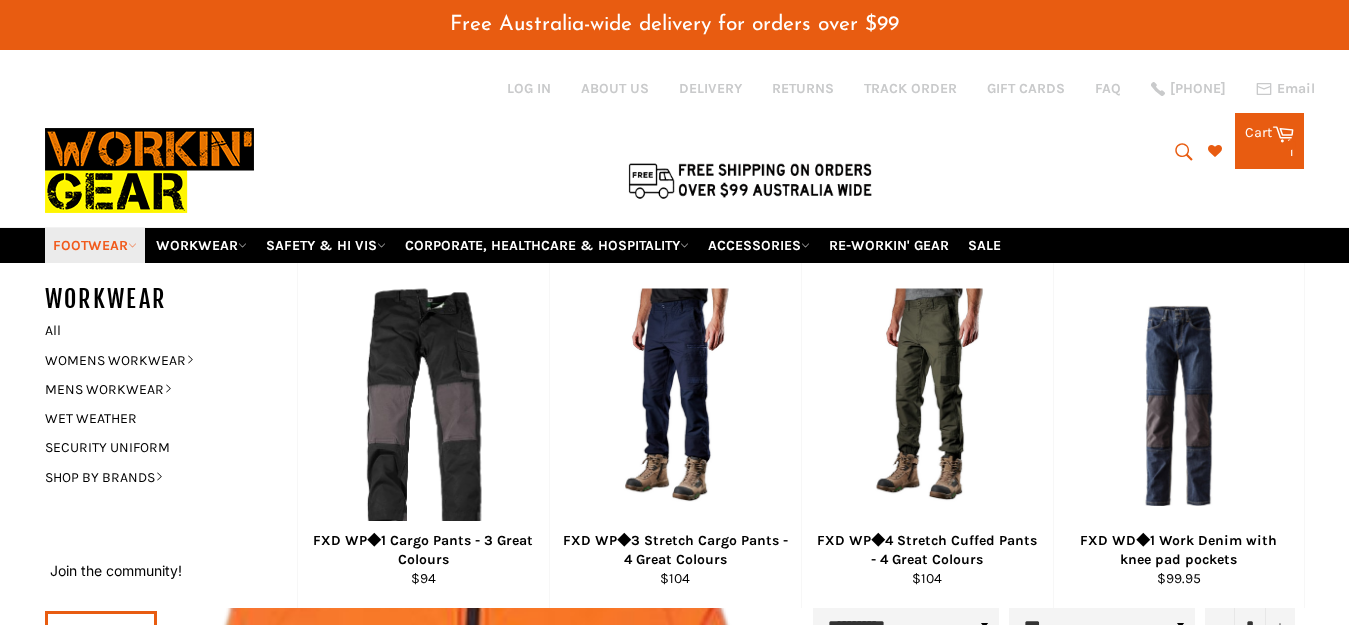 click on "FOOTWEAR" at bounding box center [95, 245] 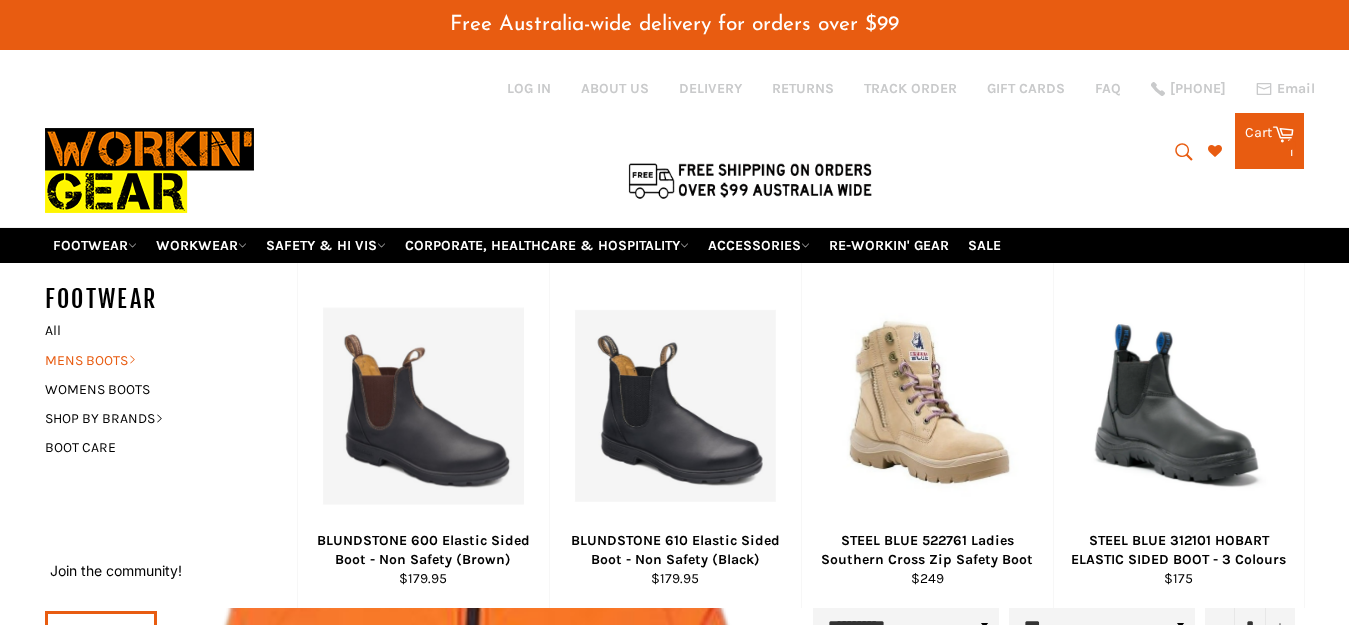 click on "MENS BOOTS" at bounding box center (156, 360) 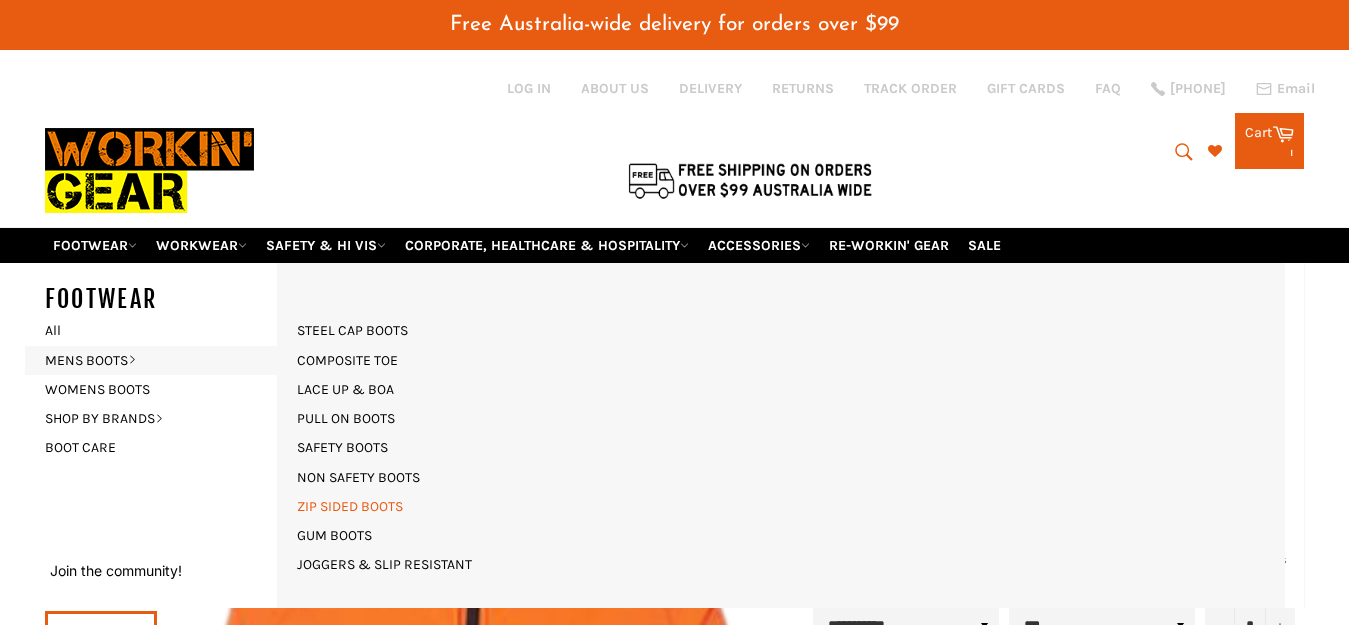 click on "ZIP SIDED BOOTS" at bounding box center [350, 506] 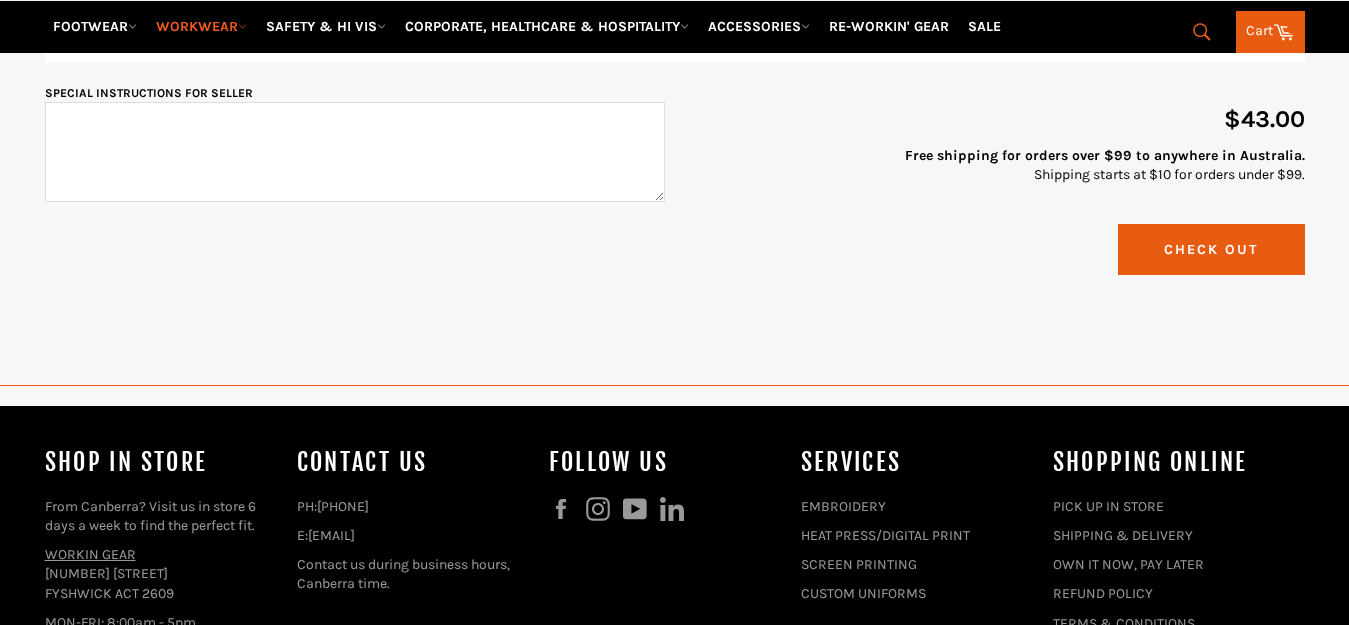 scroll, scrollTop: 551, scrollLeft: 0, axis: vertical 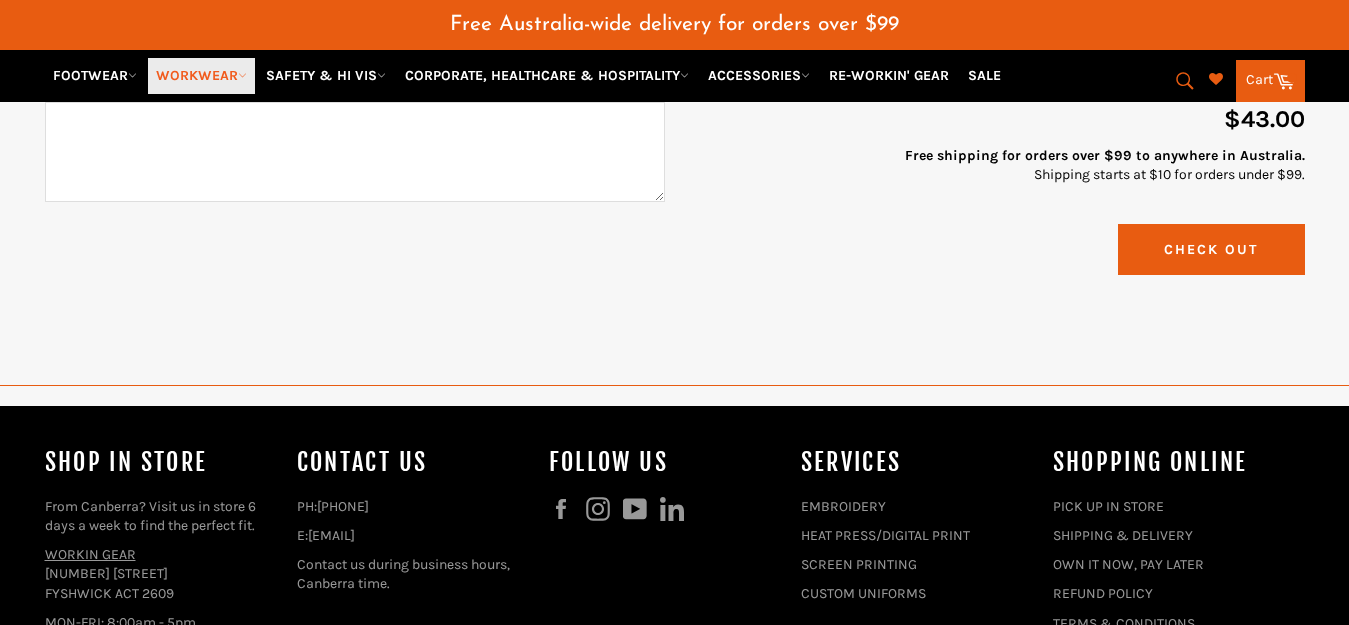 click on "WORKWEAR" at bounding box center (201, 75) 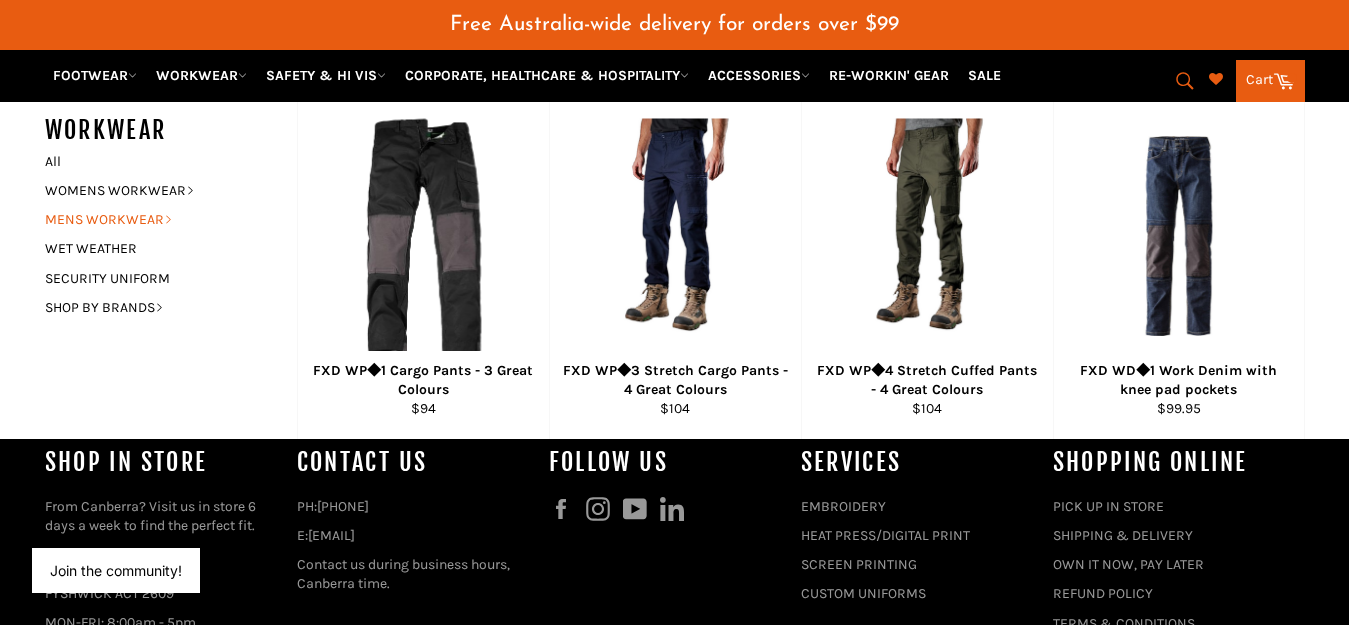 click on "MENS WORKWEAR" at bounding box center [156, 219] 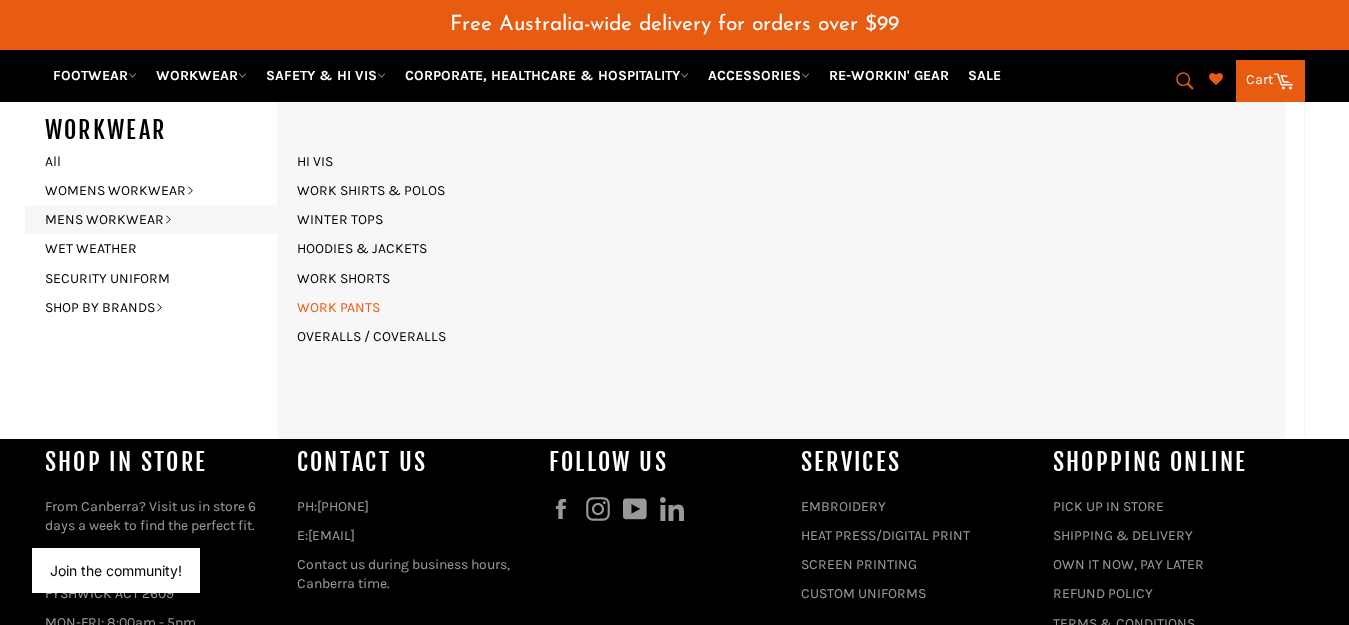 click on "WORK PANTS" at bounding box center (338, 307) 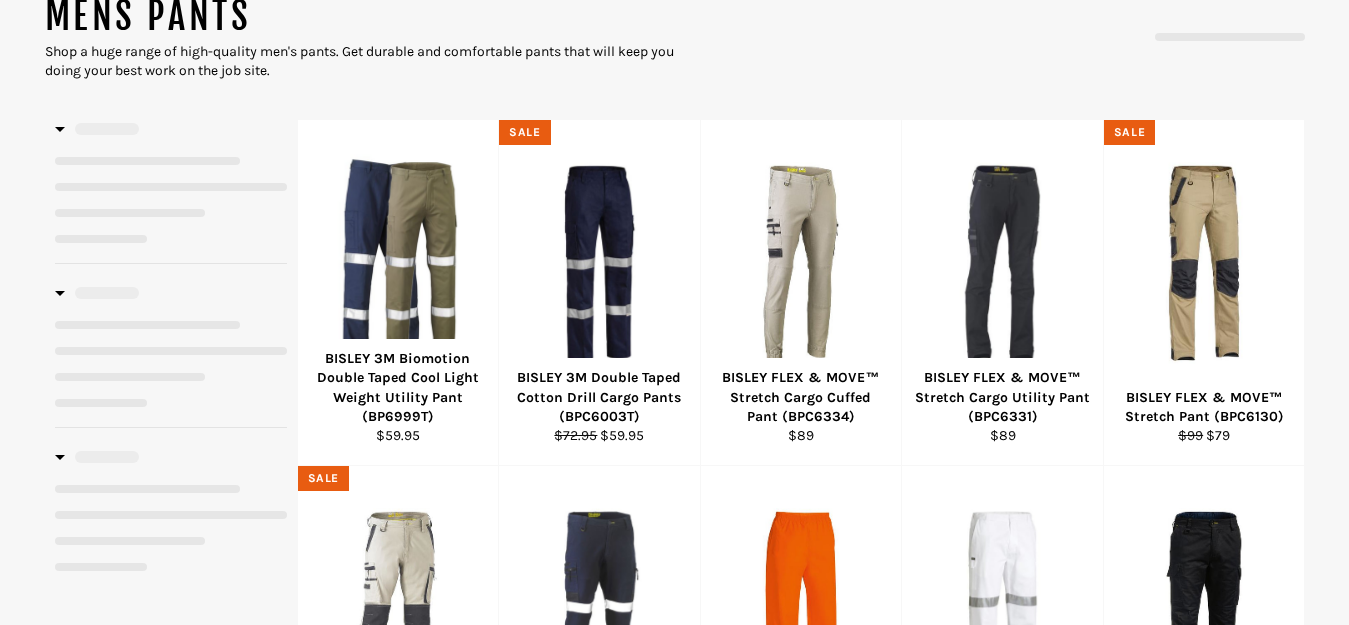 select on "**********" 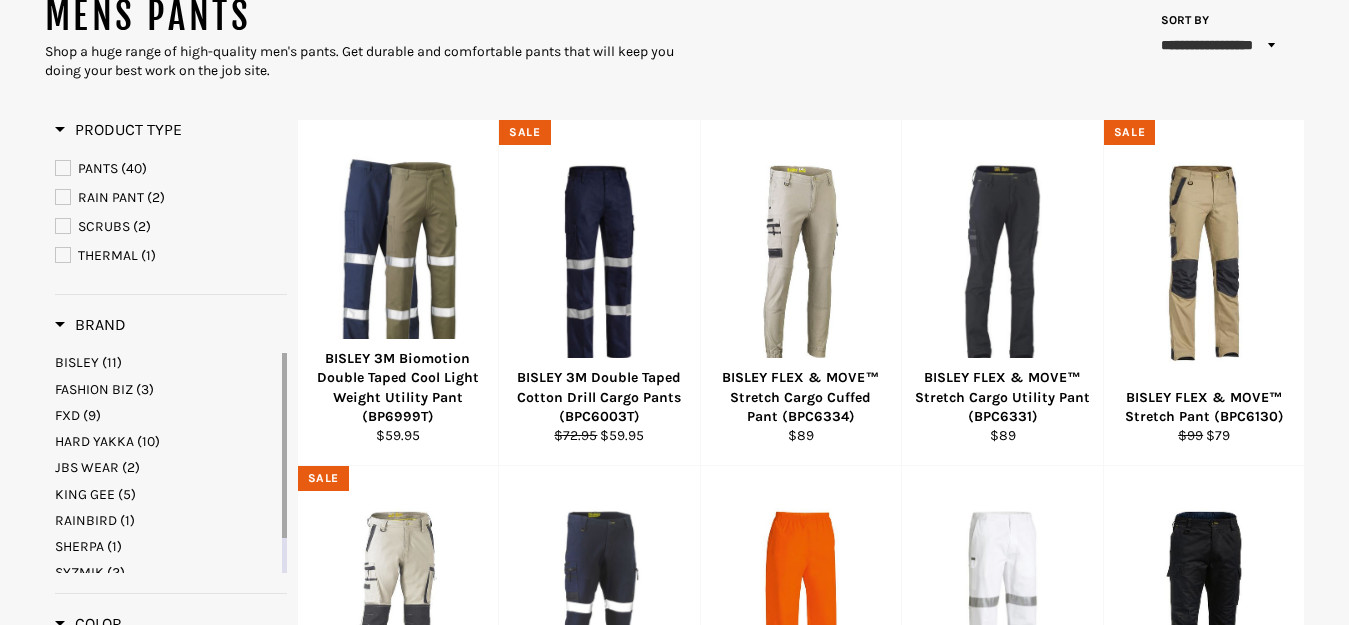 scroll, scrollTop: 300, scrollLeft: 0, axis: vertical 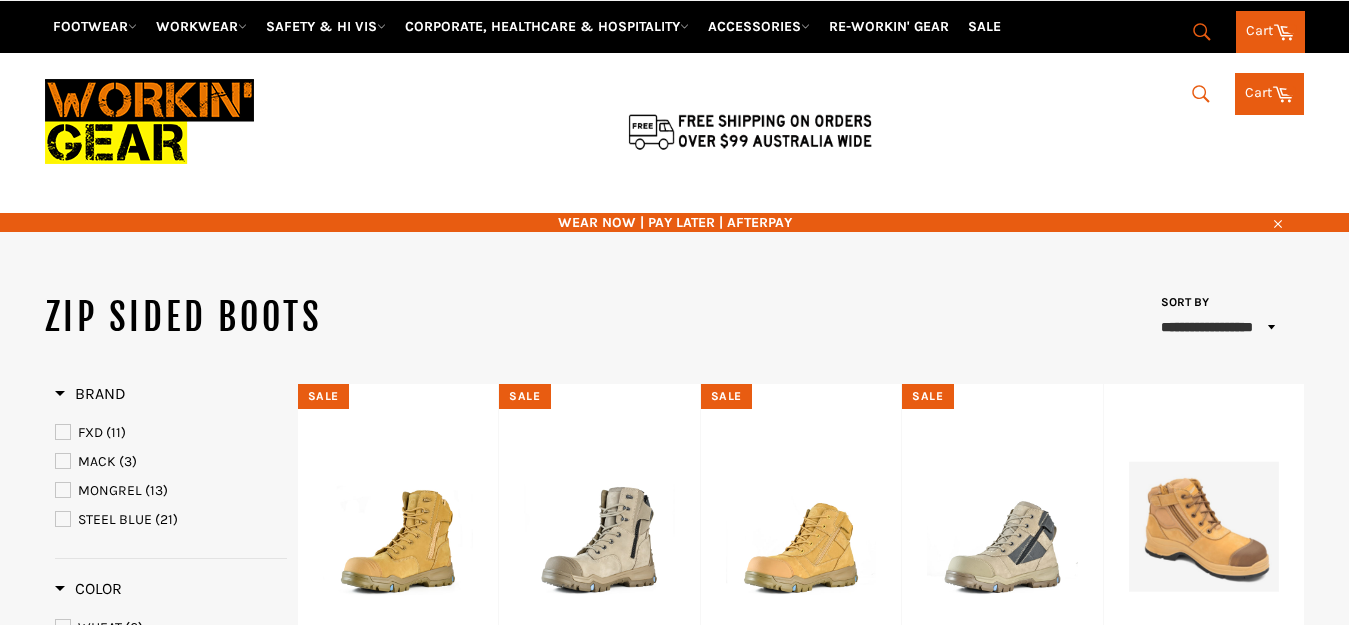 select on "**********" 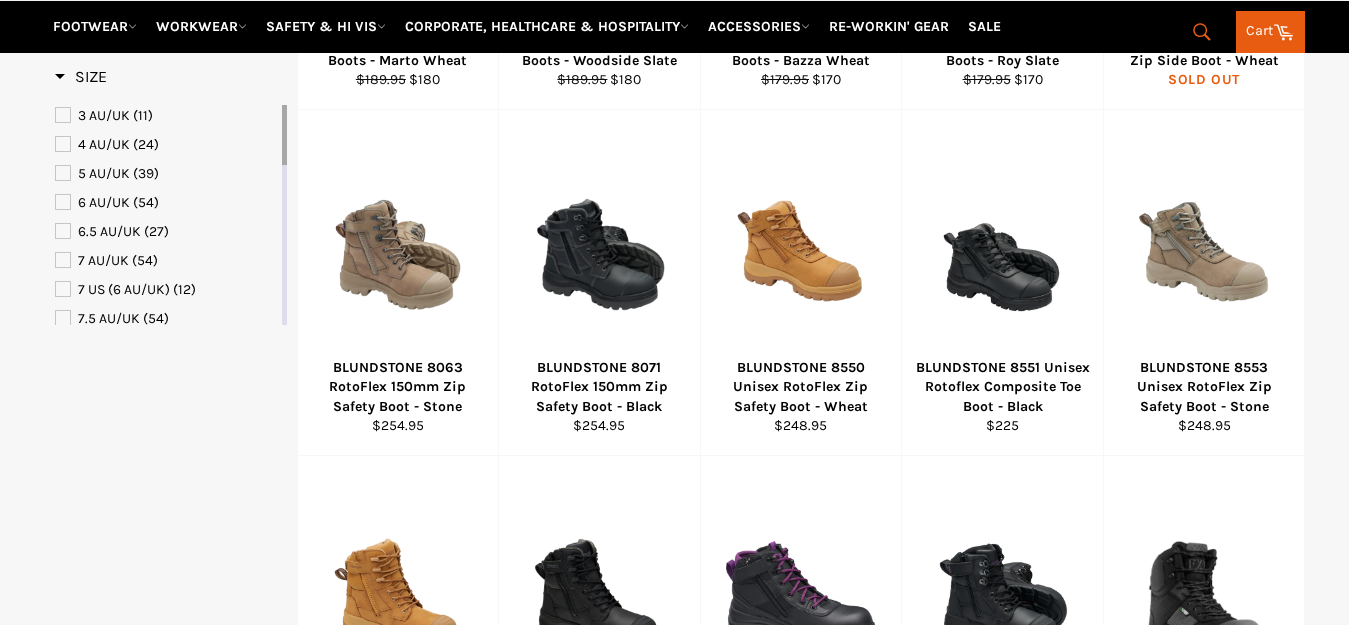 scroll, scrollTop: 620, scrollLeft: 0, axis: vertical 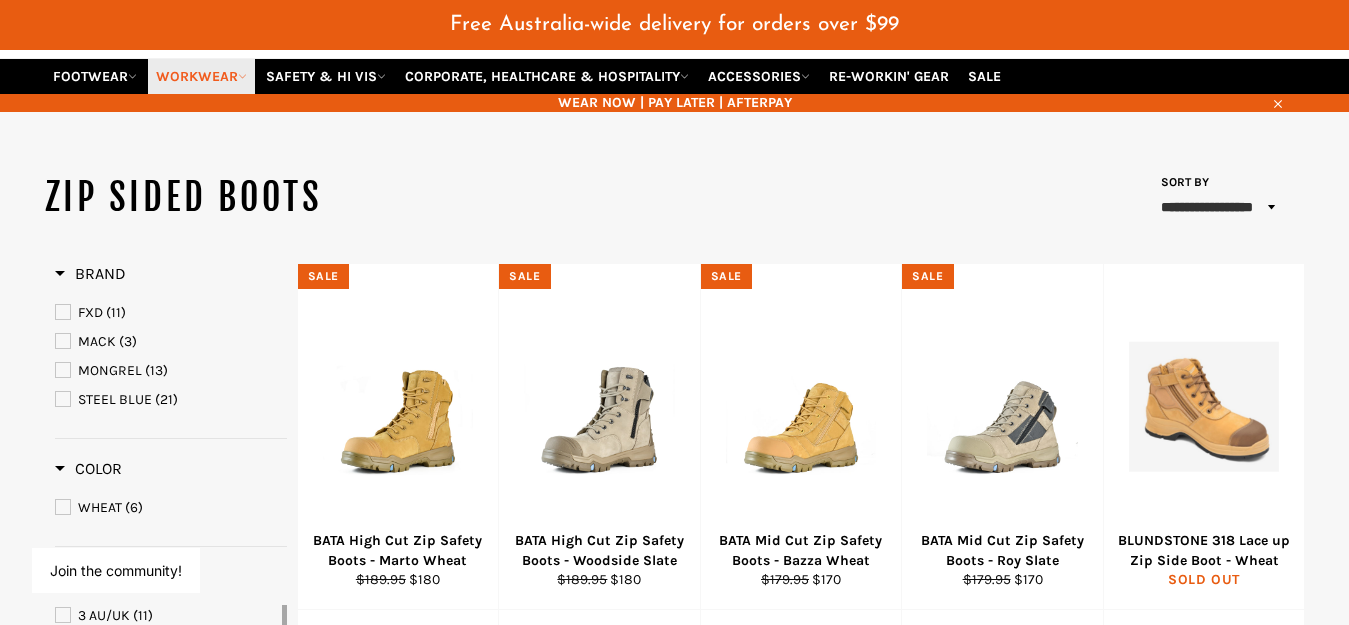 click on "WORKWEAR" at bounding box center [201, 76] 